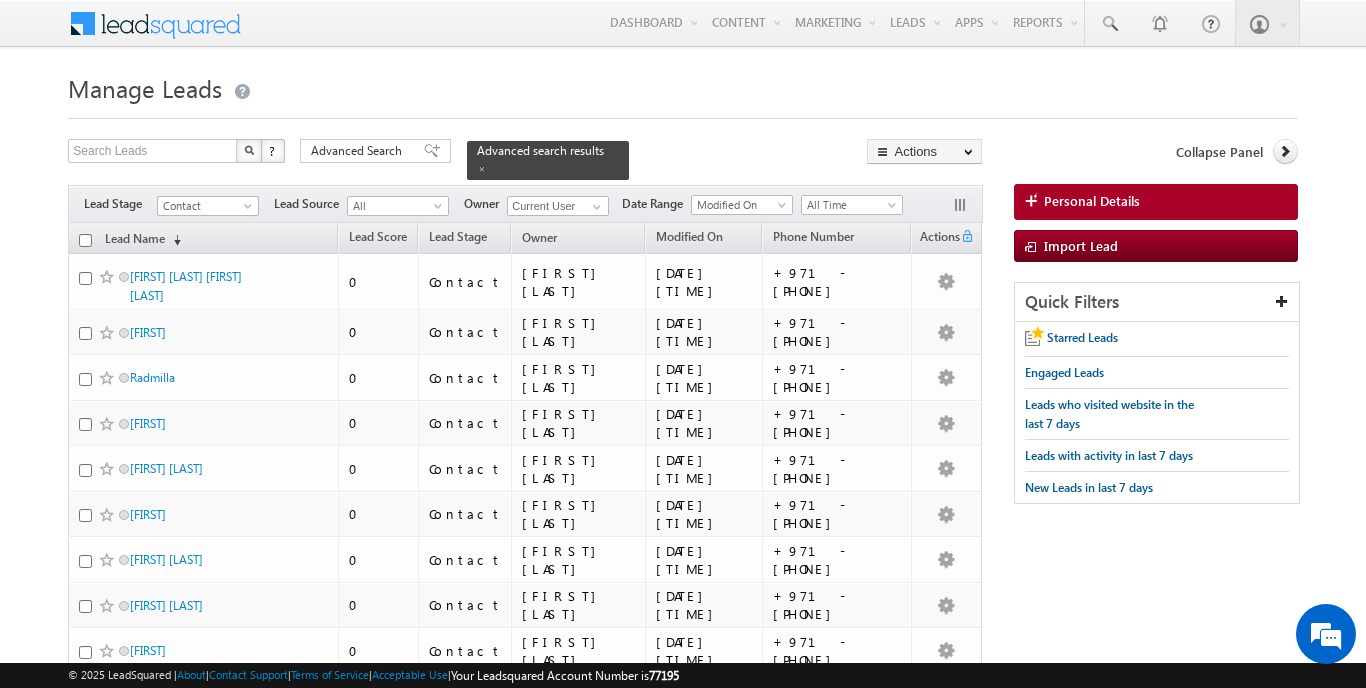 scroll, scrollTop: 0, scrollLeft: 0, axis: both 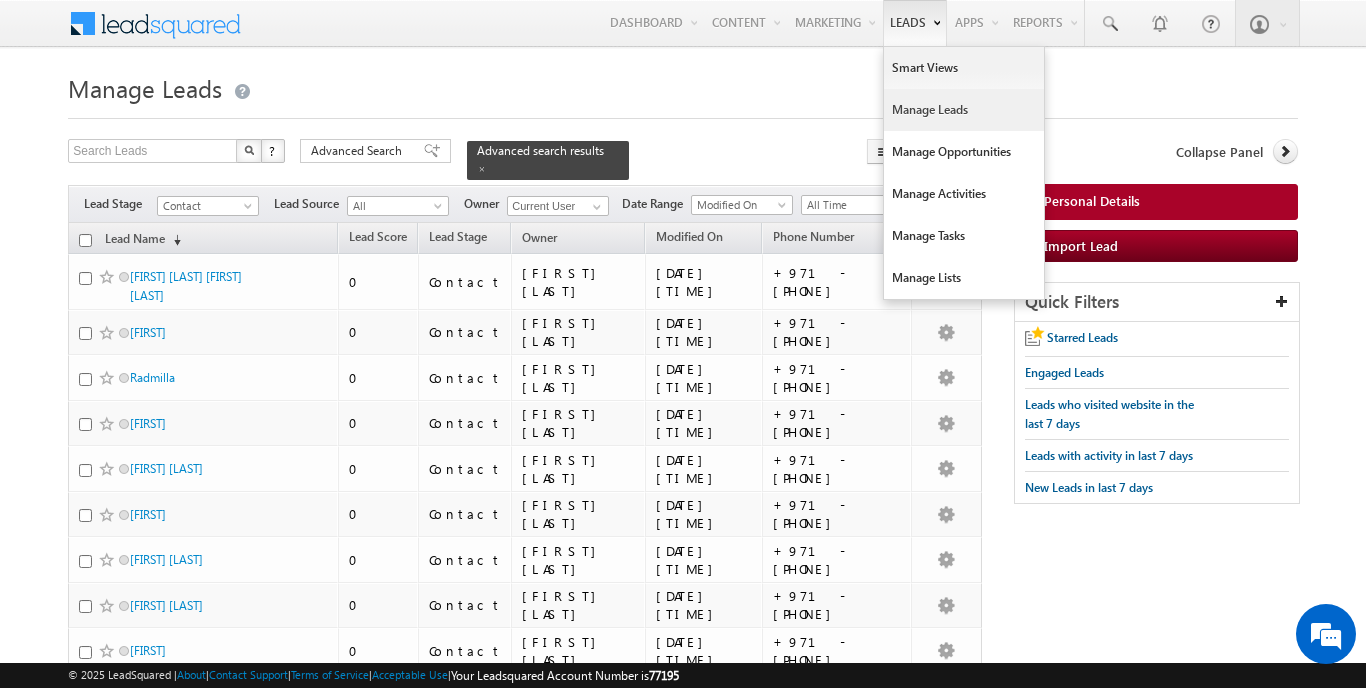 click on "Manage Leads" at bounding box center [964, 110] 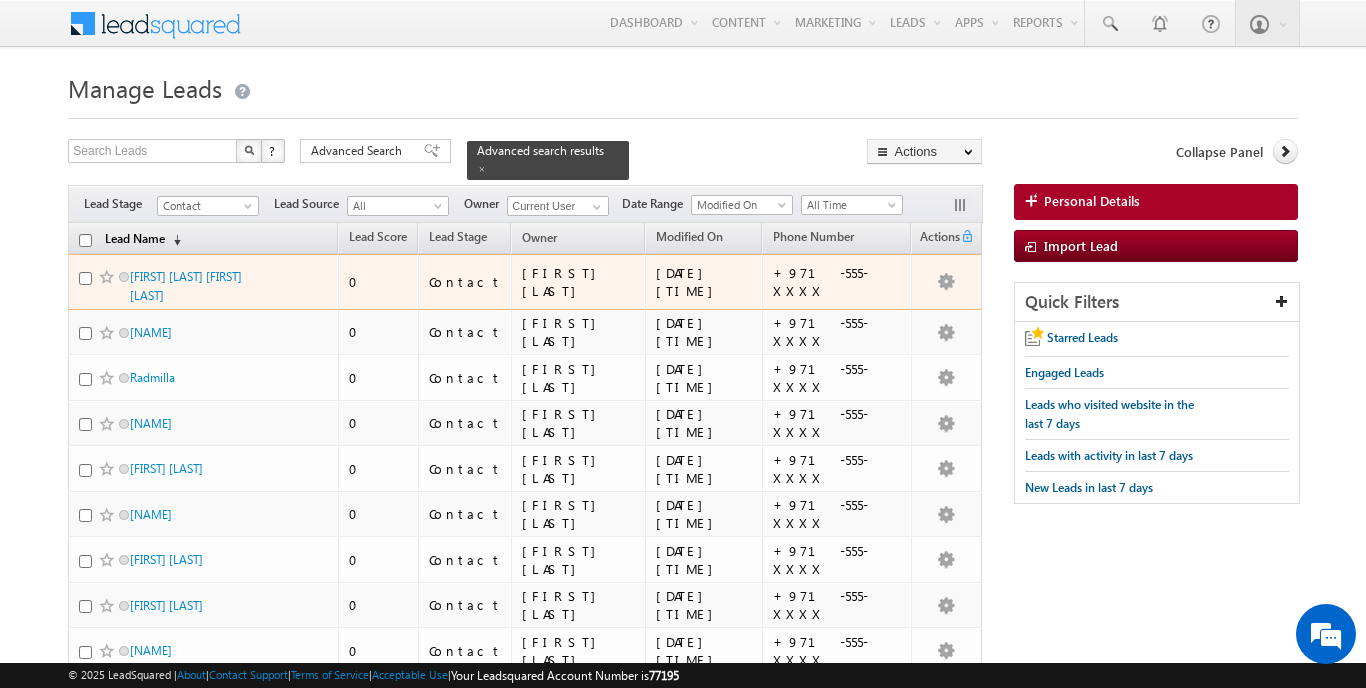 scroll, scrollTop: 0, scrollLeft: 0, axis: both 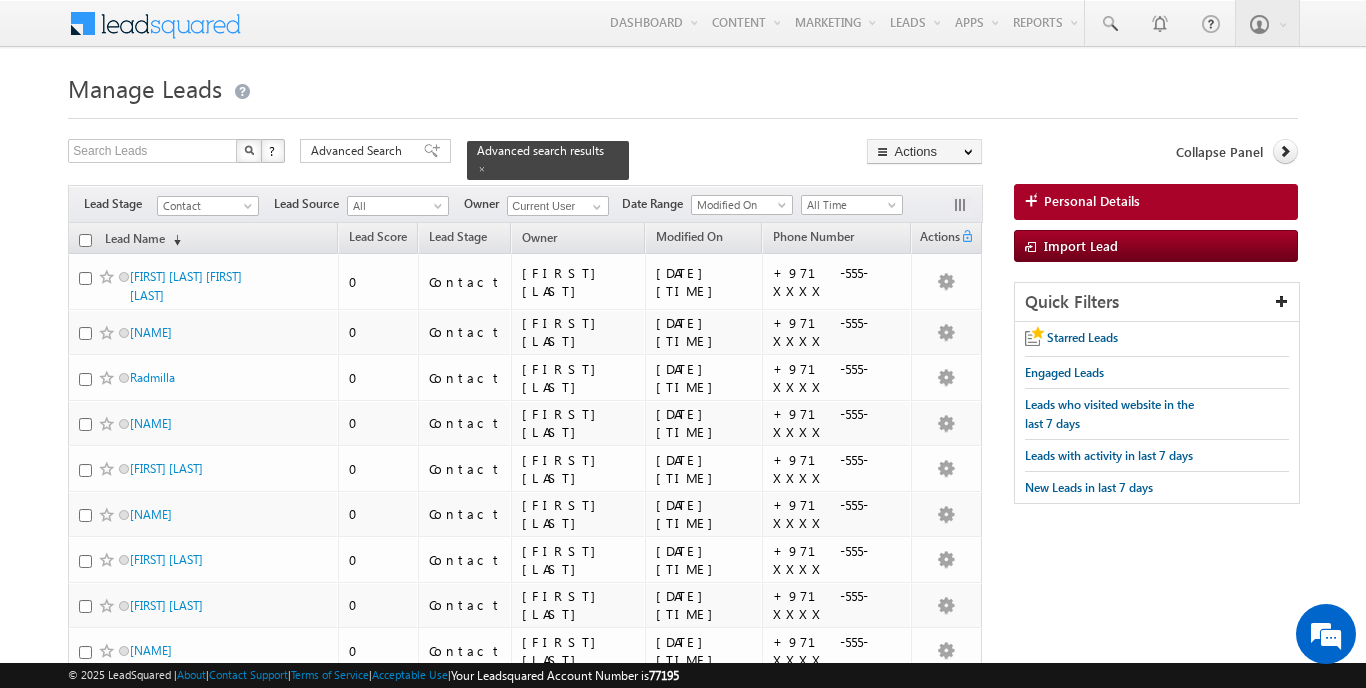 click at bounding box center (85, 240) 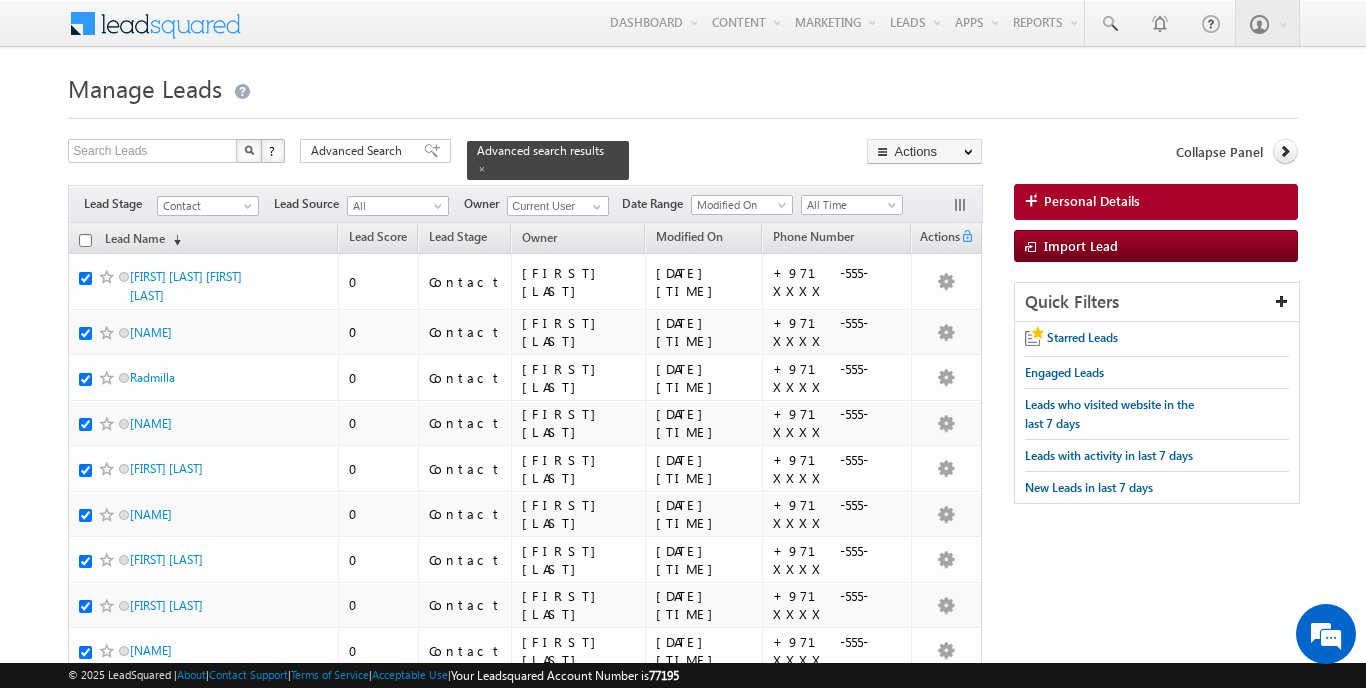checkbox on "true" 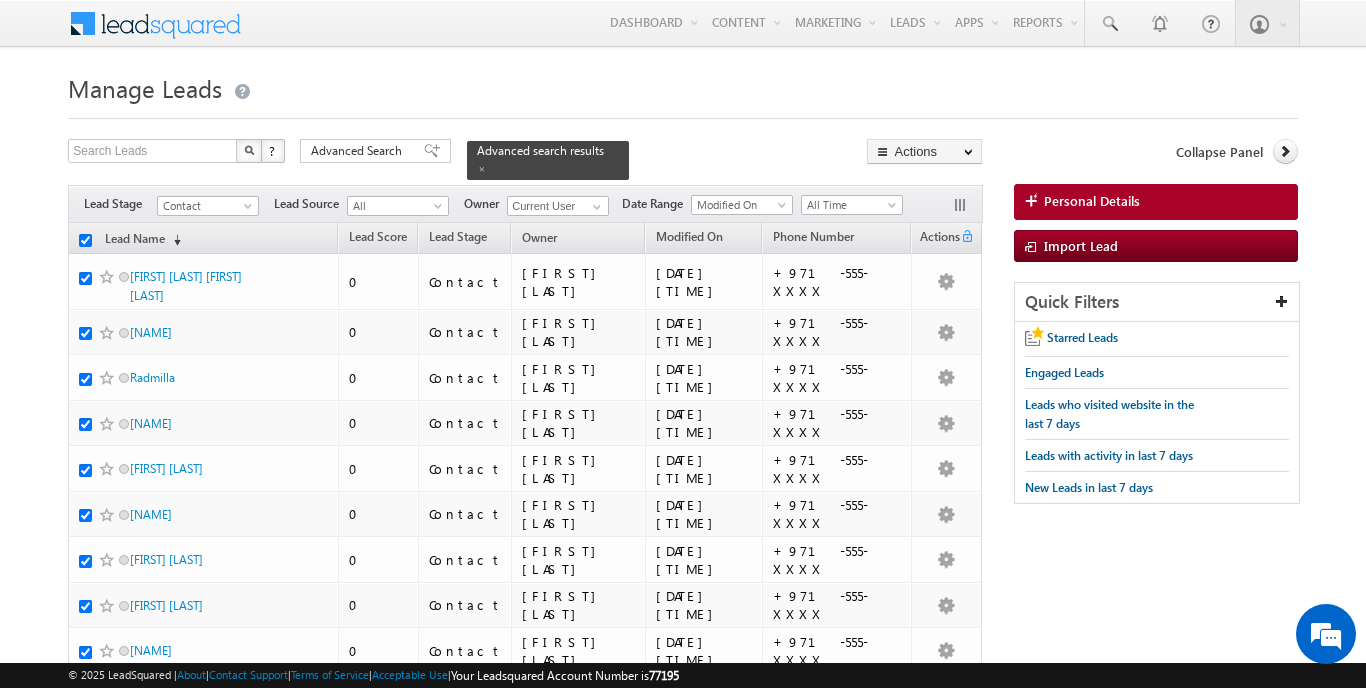 checkbox on "true" 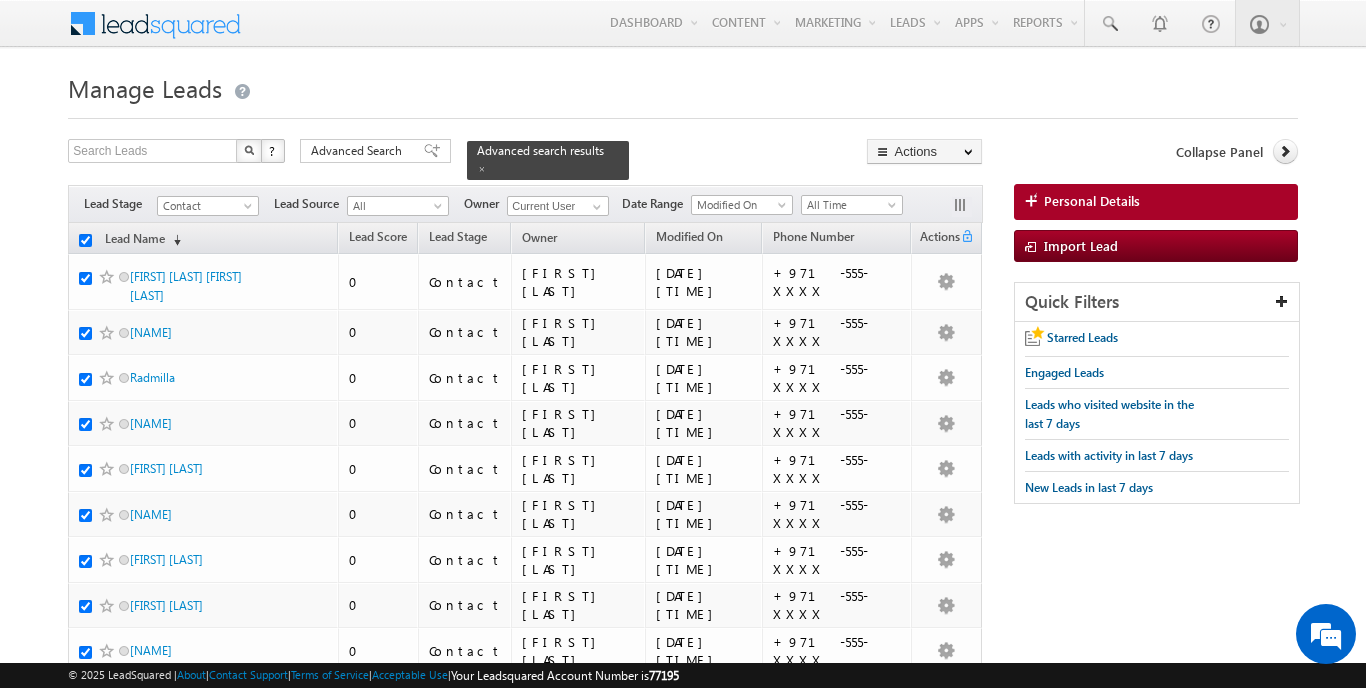 checkbox on "true" 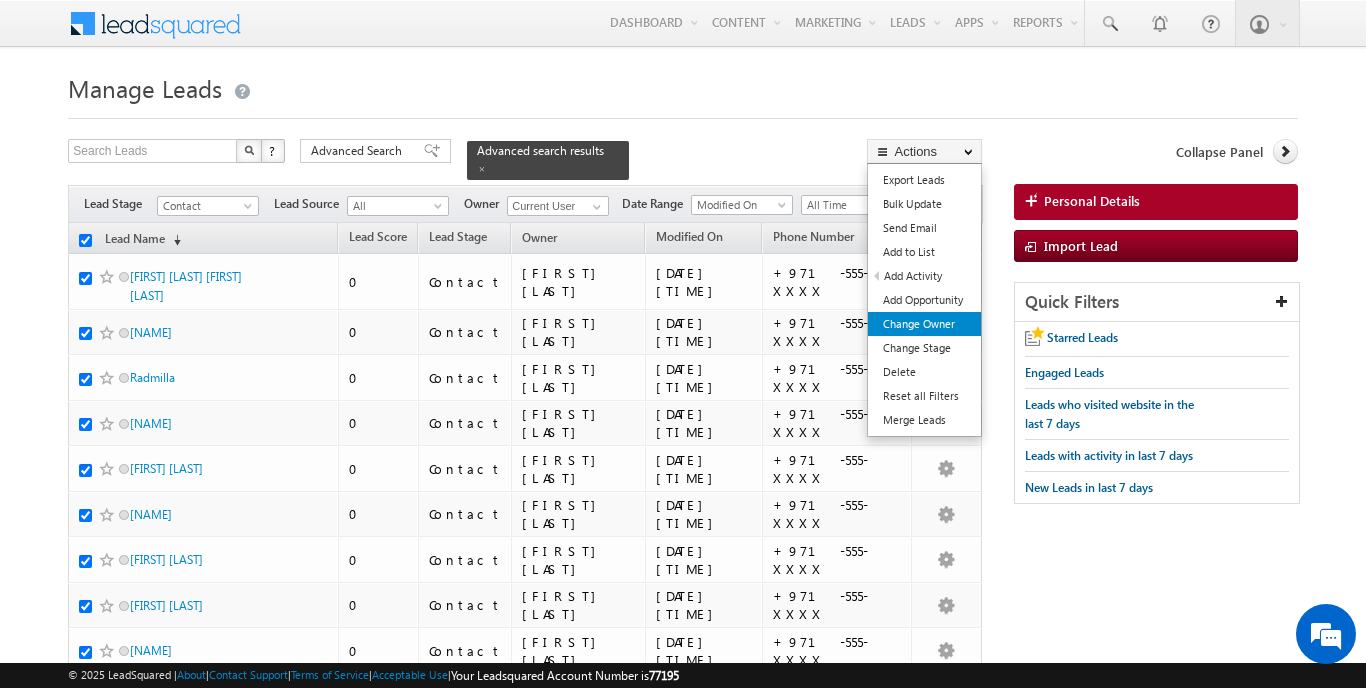 click on "Change Owner" at bounding box center (924, 324) 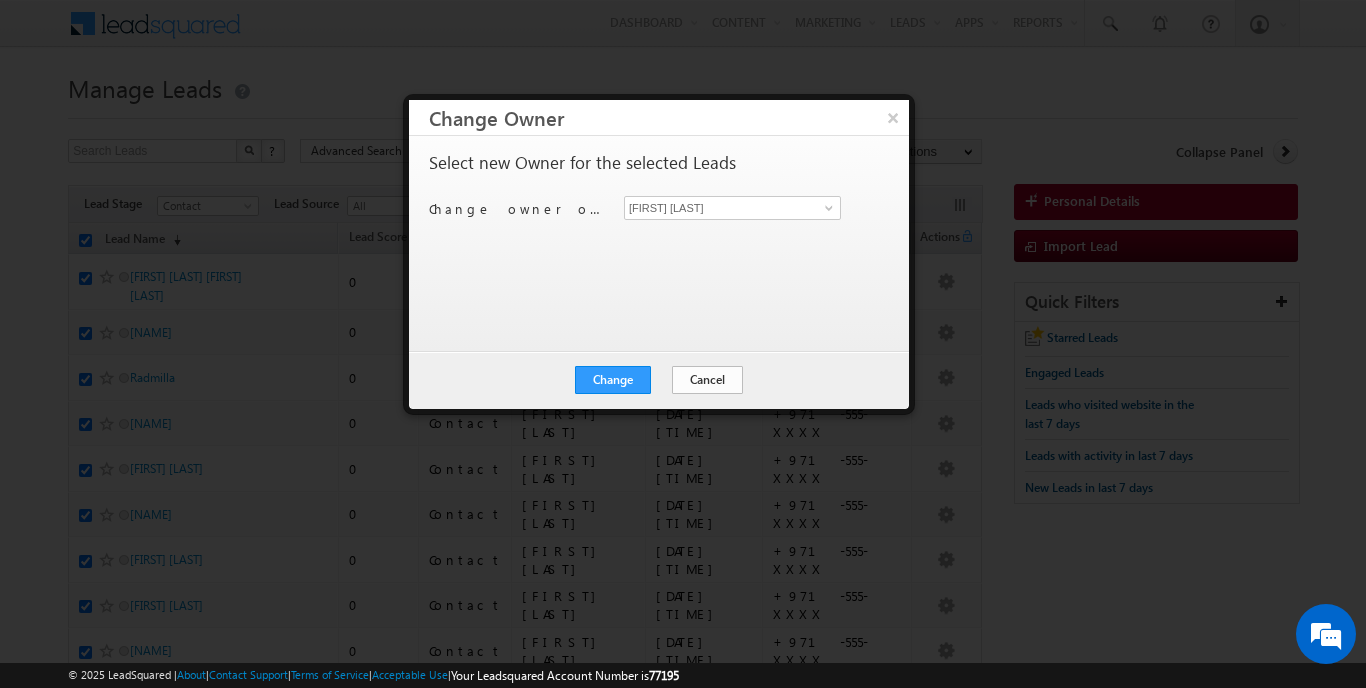 scroll, scrollTop: 0, scrollLeft: 0, axis: both 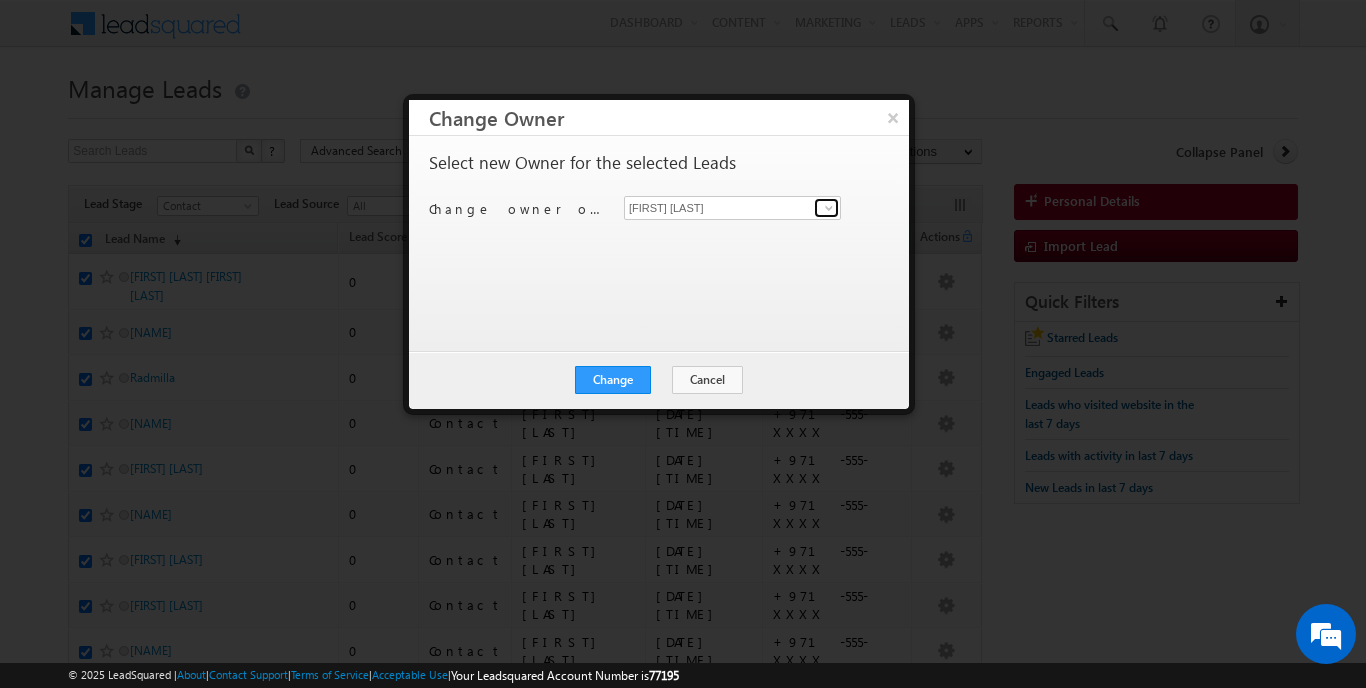 click at bounding box center [829, 208] 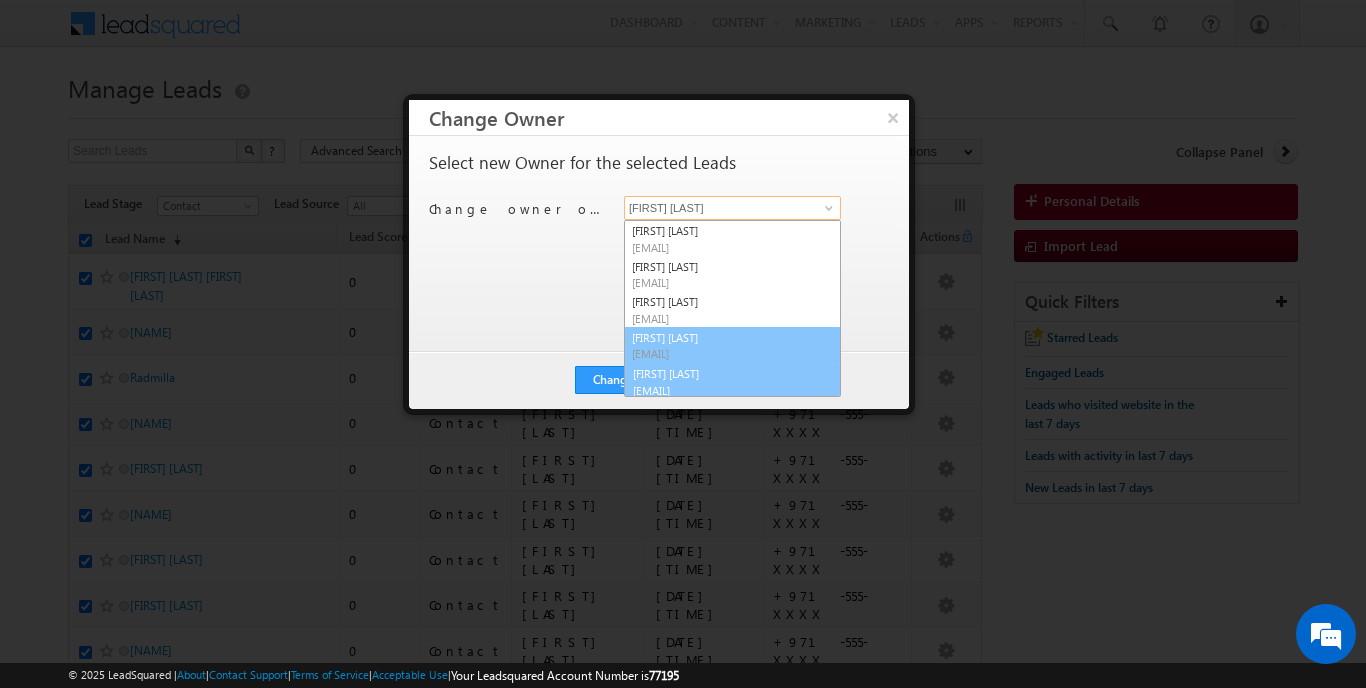 scroll, scrollTop: 2, scrollLeft: 0, axis: vertical 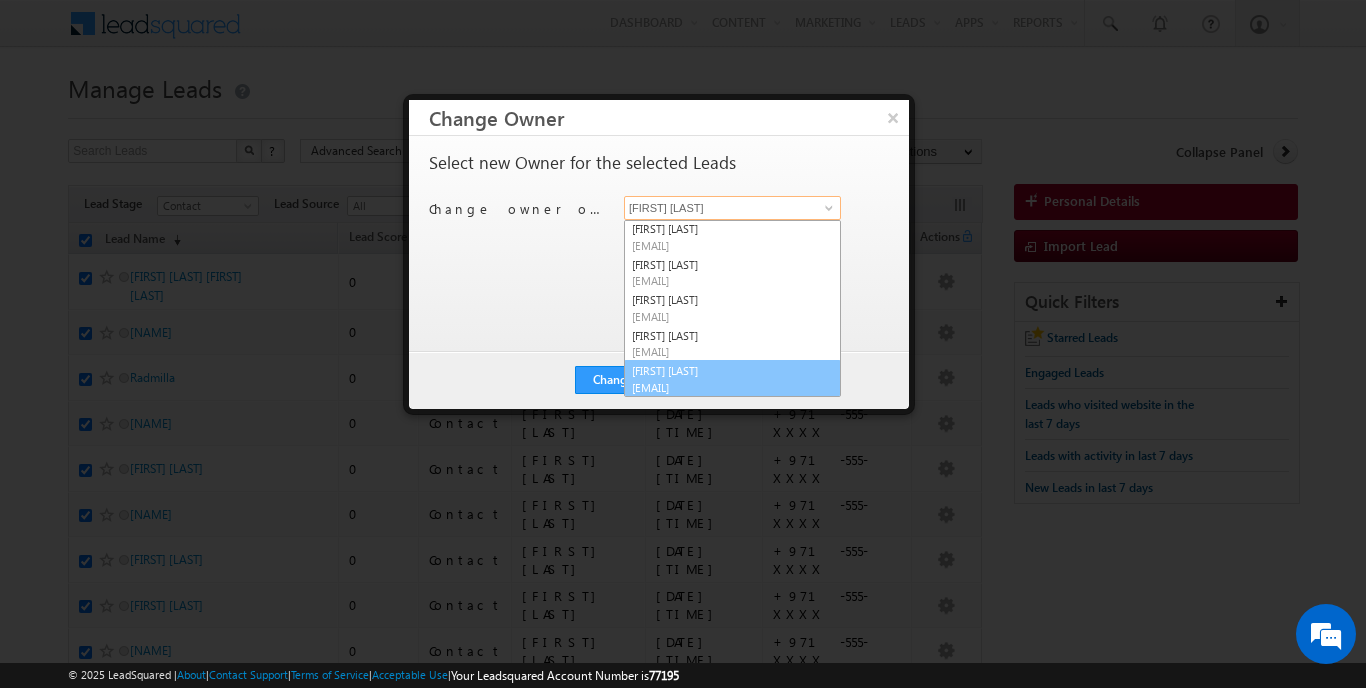 click on "syed.hussain@indglobal.ae" at bounding box center (722, 387) 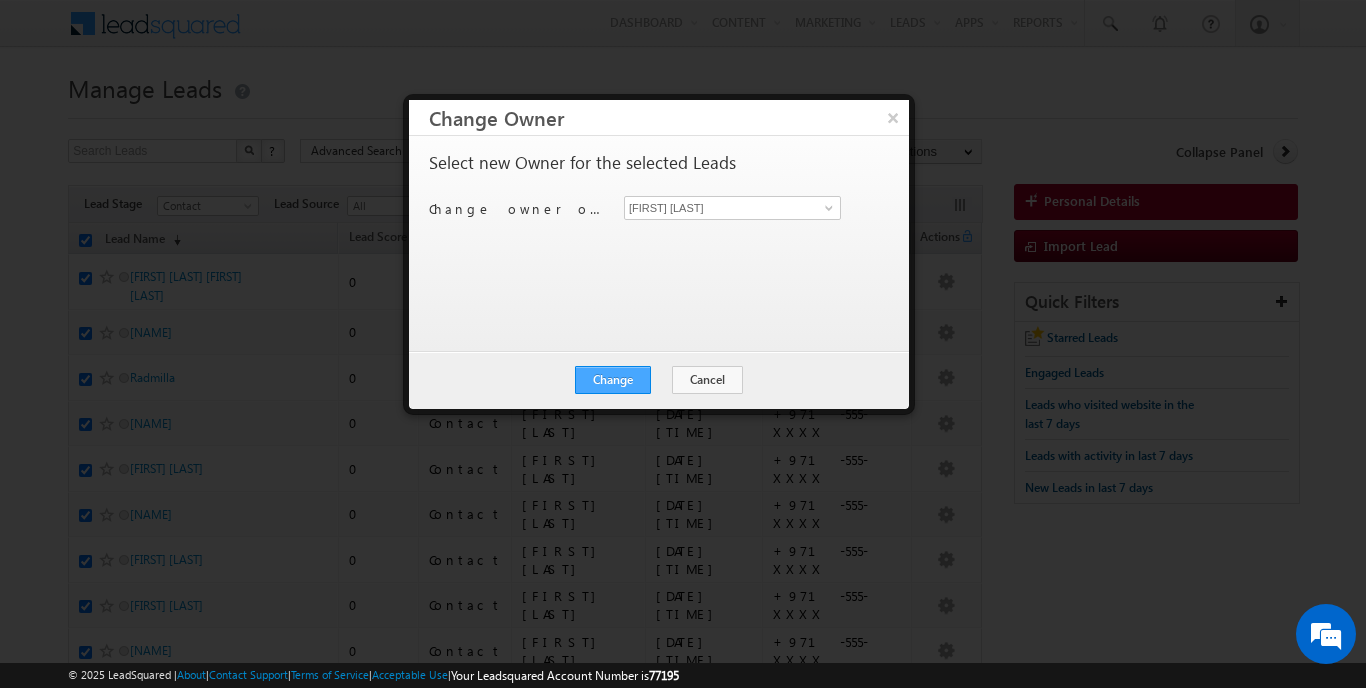 click on "Change" at bounding box center [613, 380] 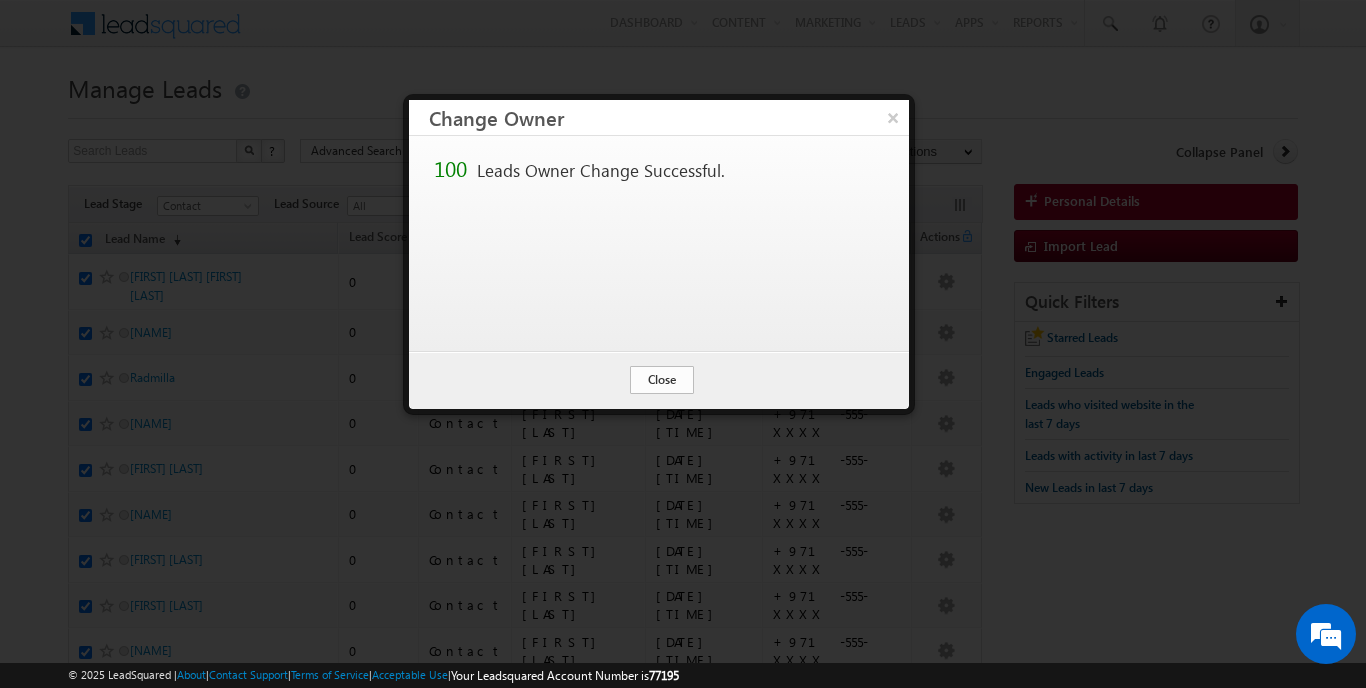 click on "Close" at bounding box center (662, 380) 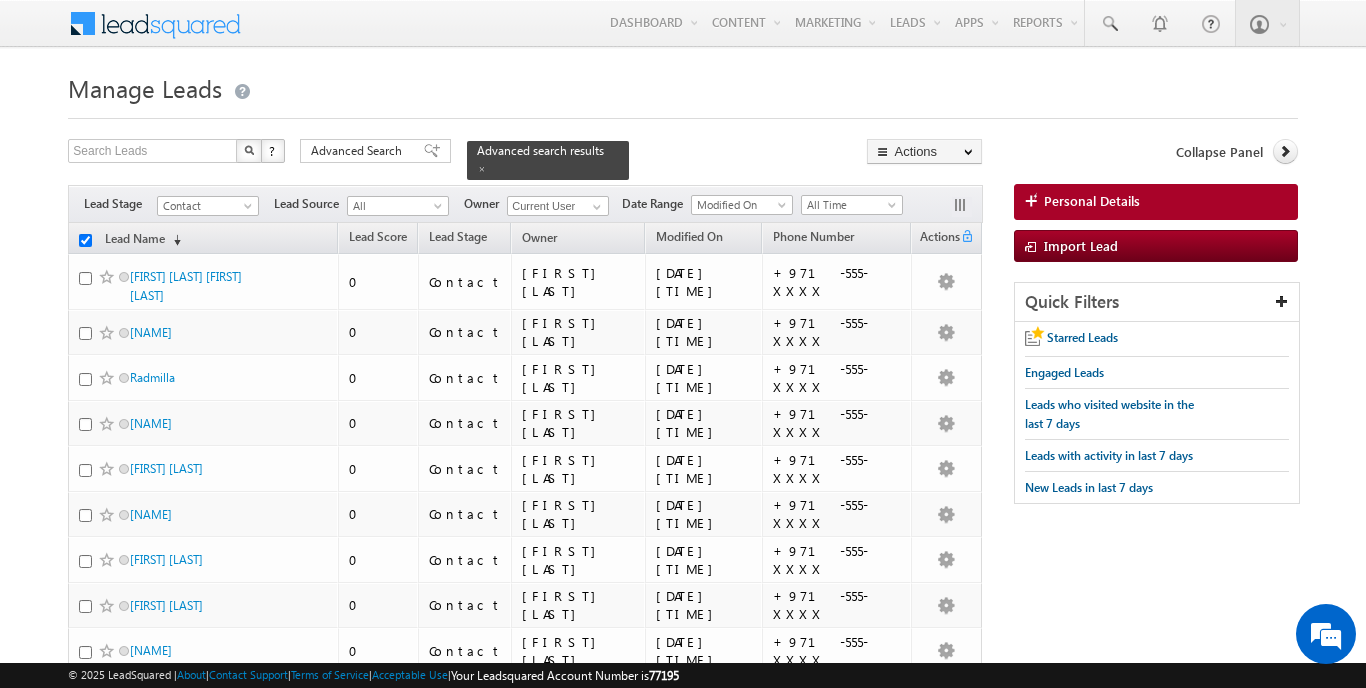 checkbox on "false" 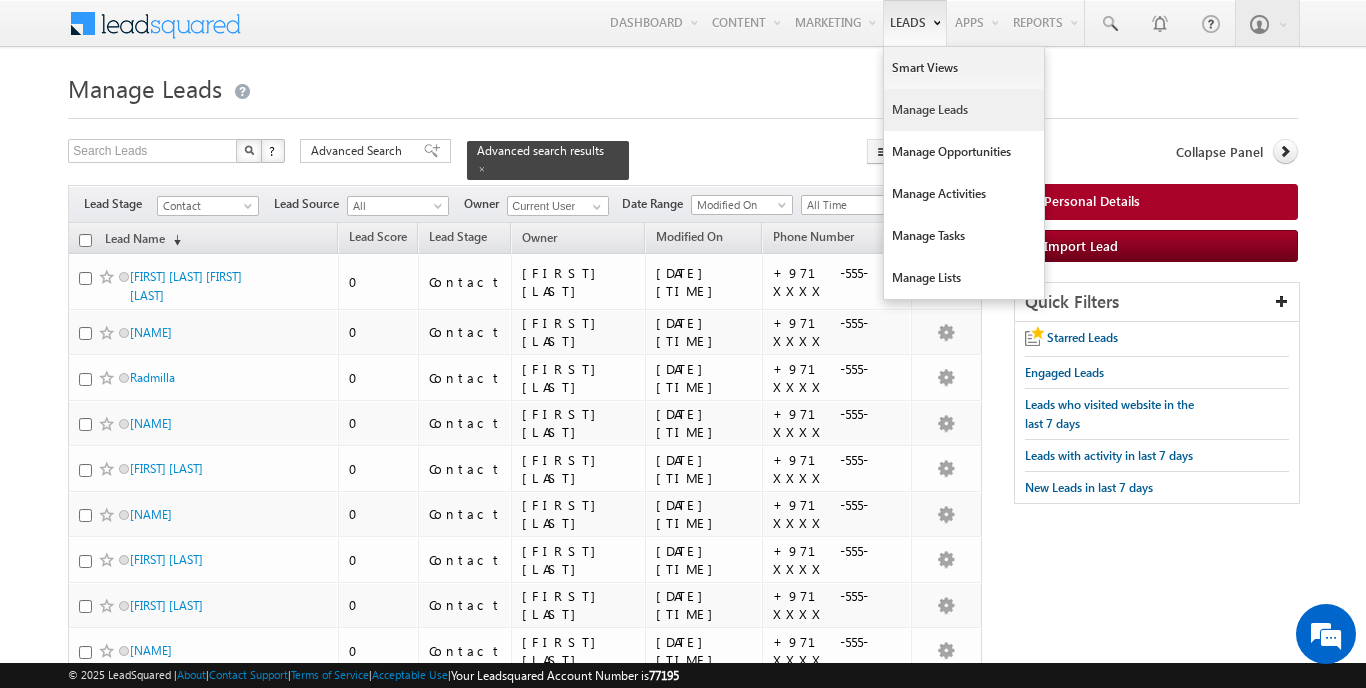 click on "Manage Leads" at bounding box center [964, 110] 